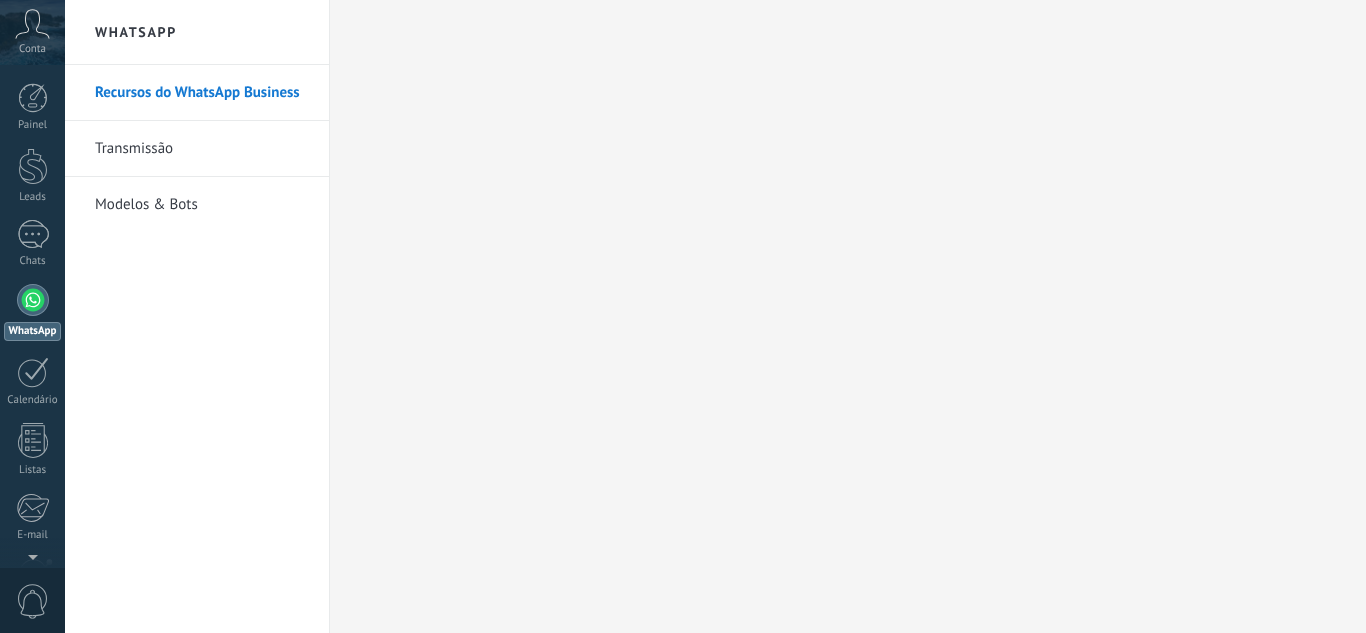 scroll, scrollTop: 0, scrollLeft: 0, axis: both 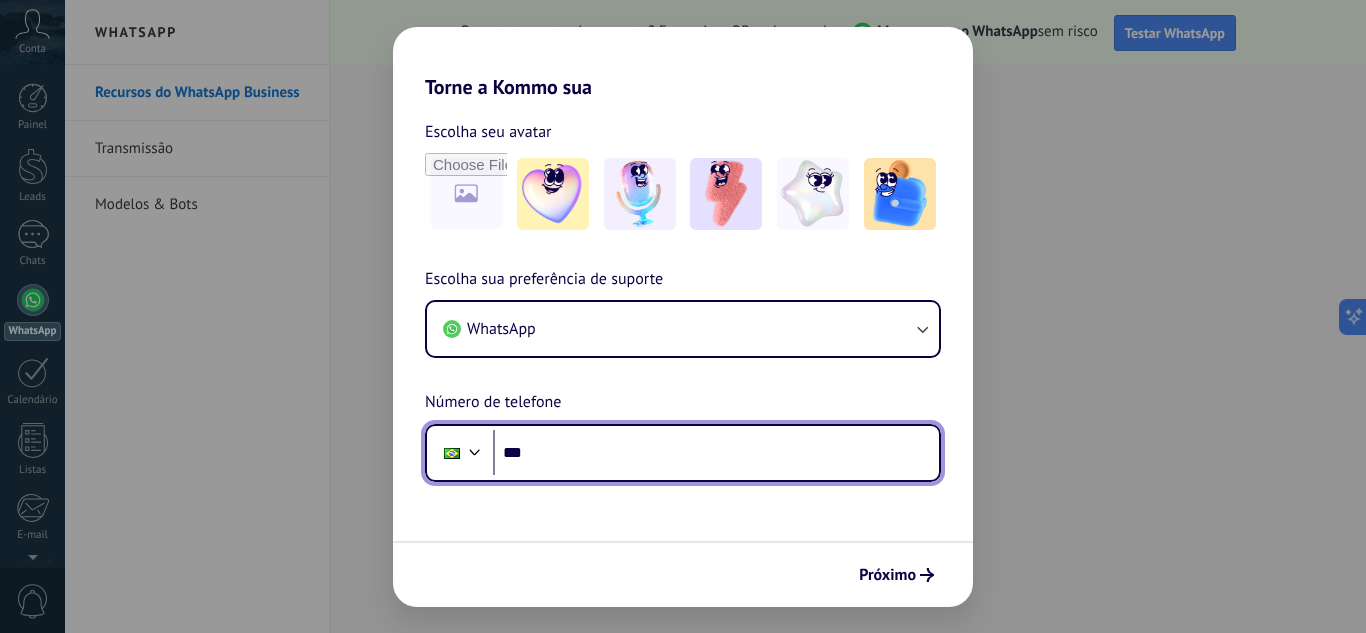 click on "***" at bounding box center (716, 453) 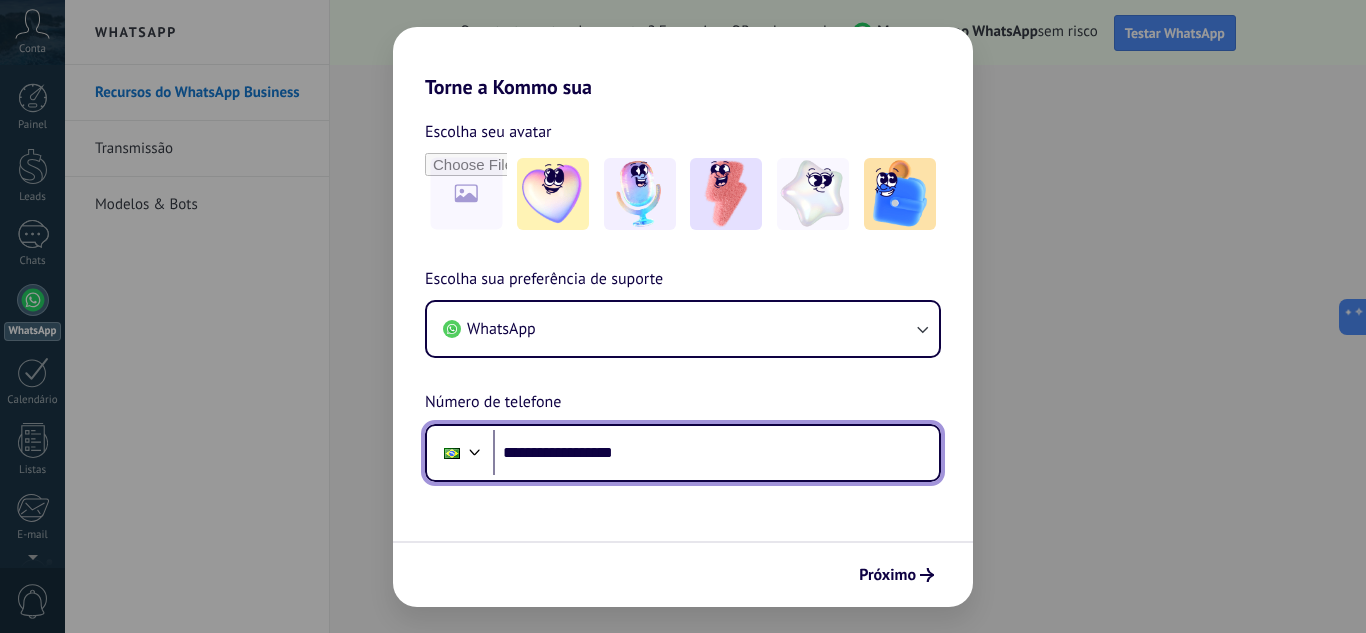 type on "**********" 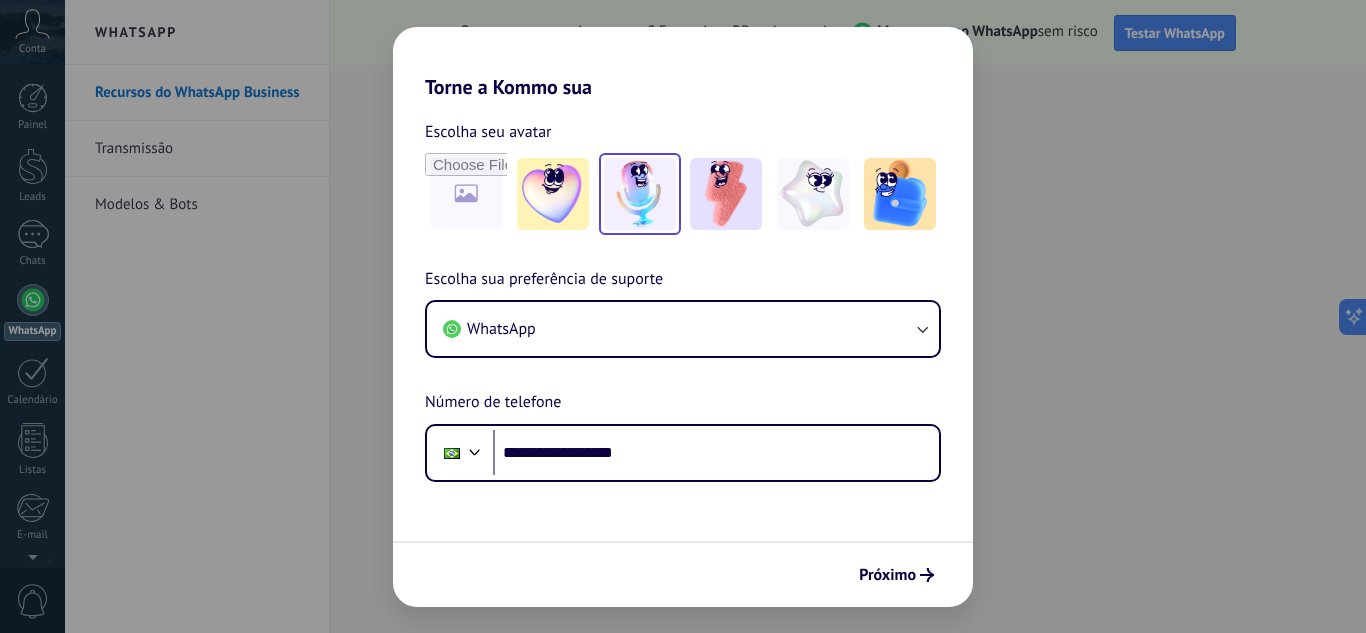 click at bounding box center (553, 194) 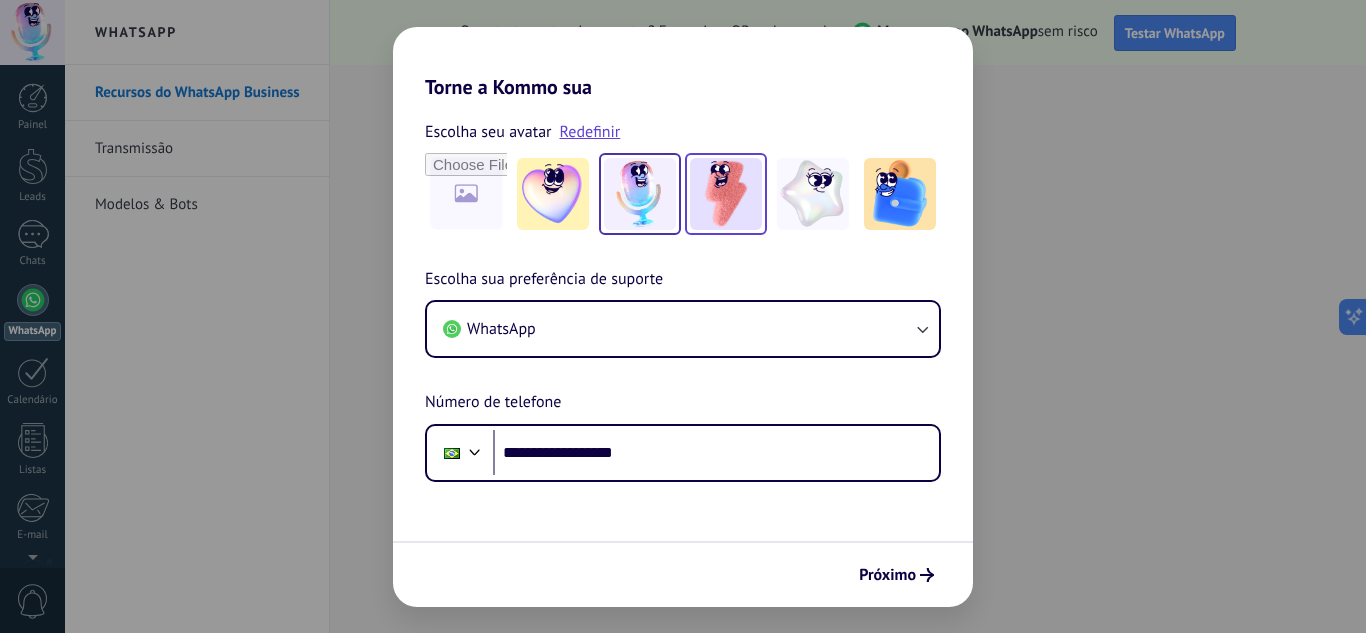 click at bounding box center (553, 194) 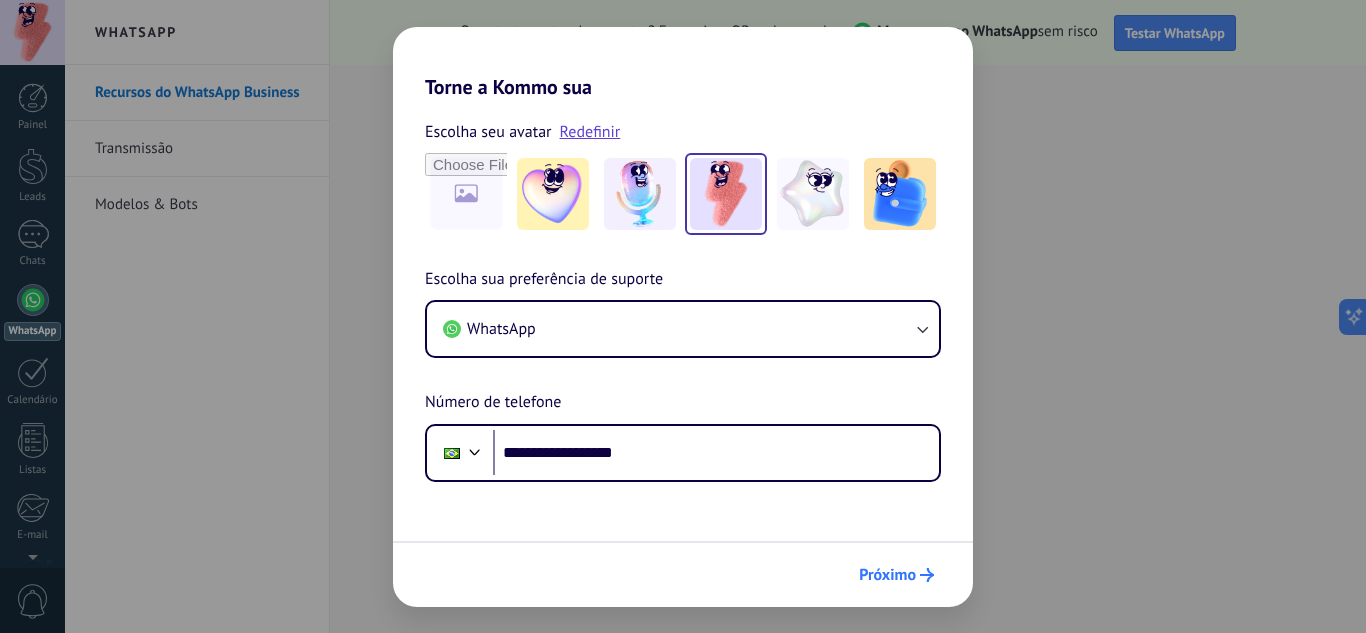 click on "Próximo" at bounding box center [896, 575] 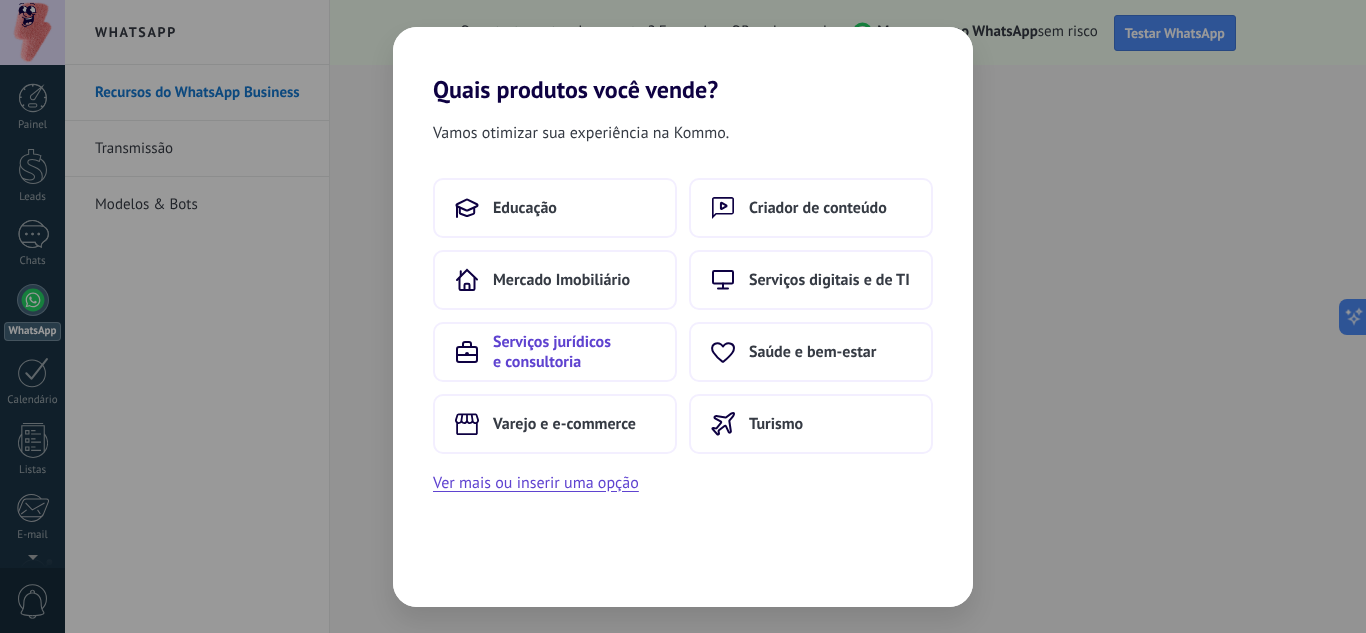 click on "Serviços jurídicos e consultoria" at bounding box center (525, 208) 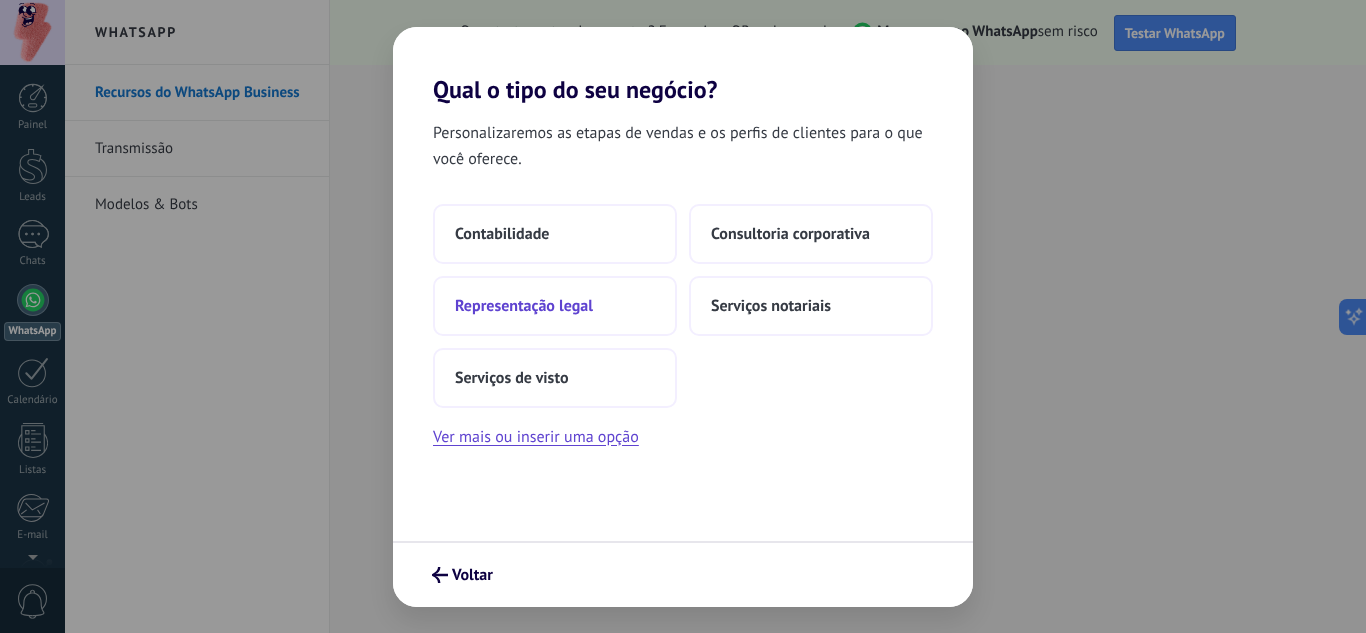 click on "Representação legal" at bounding box center (555, 306) 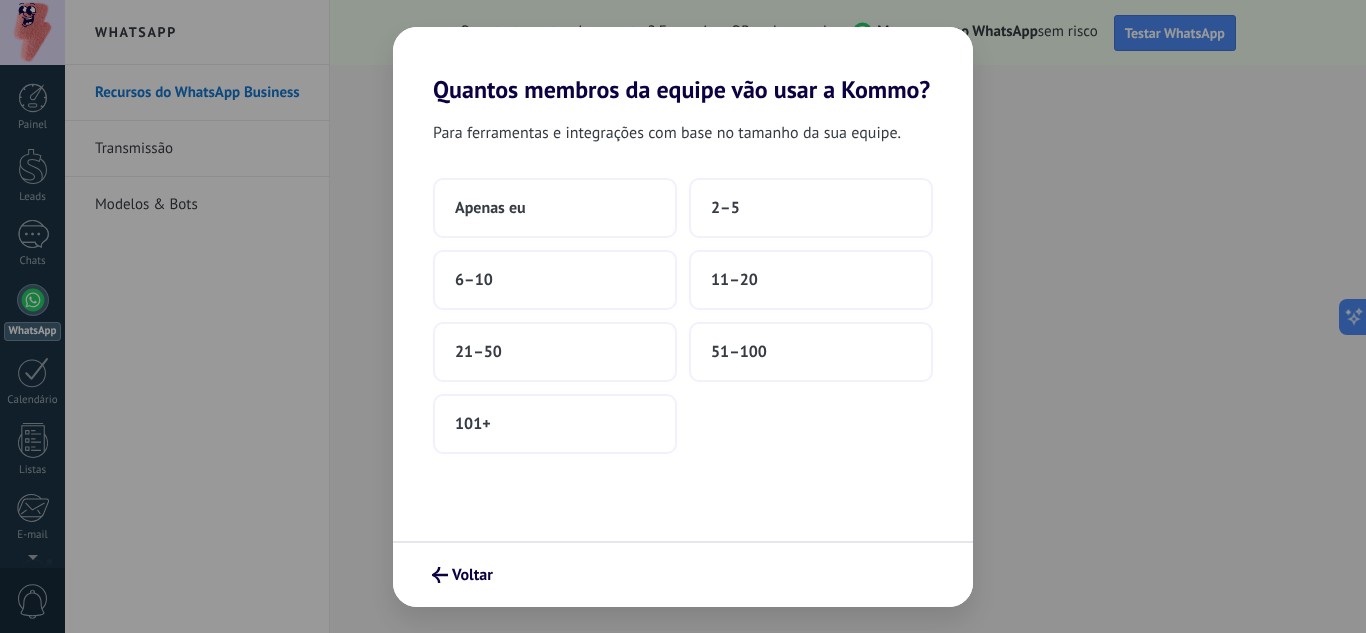 click on "Apenas eu 2–5 6–10 11–20 21–50 51–100 101+" at bounding box center (683, 316) 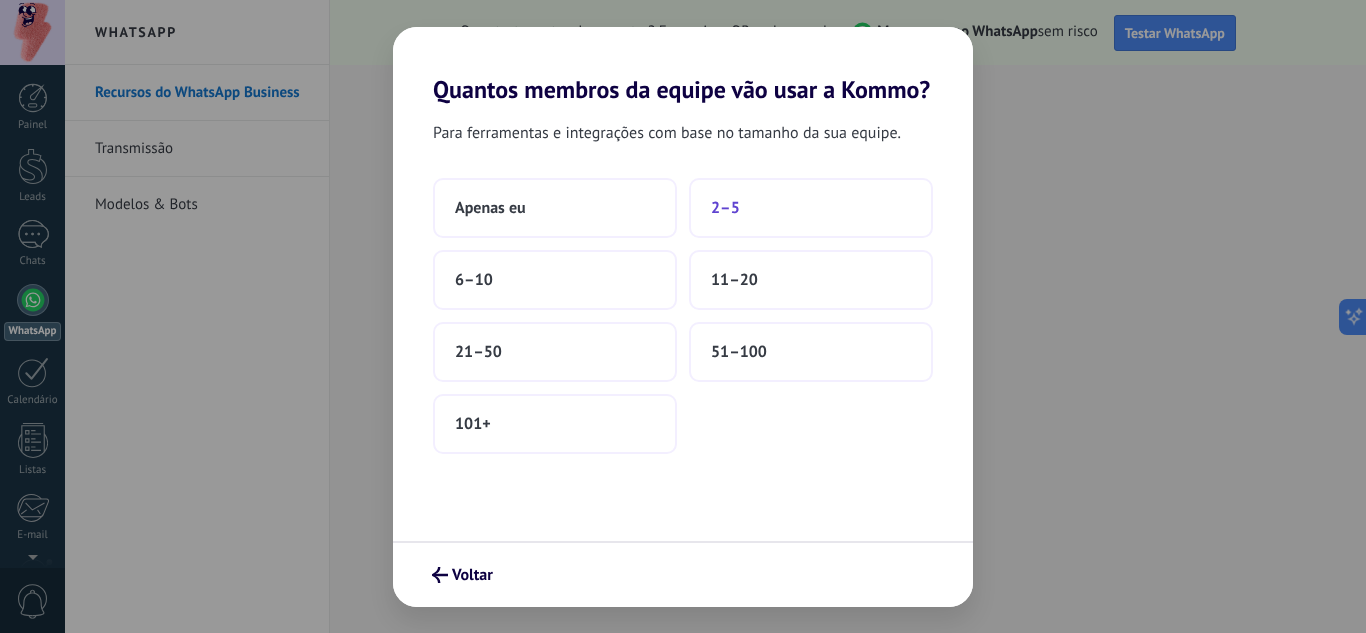 click on "2–5" at bounding box center [811, 208] 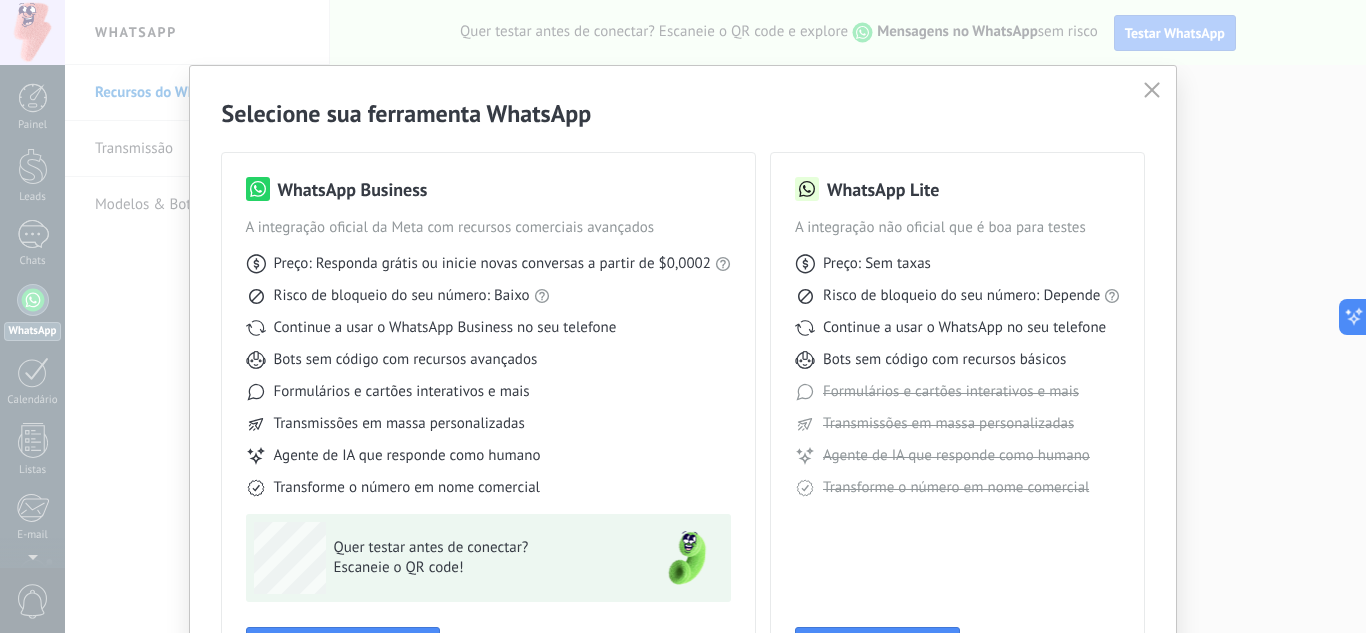 click at bounding box center (1152, 90) 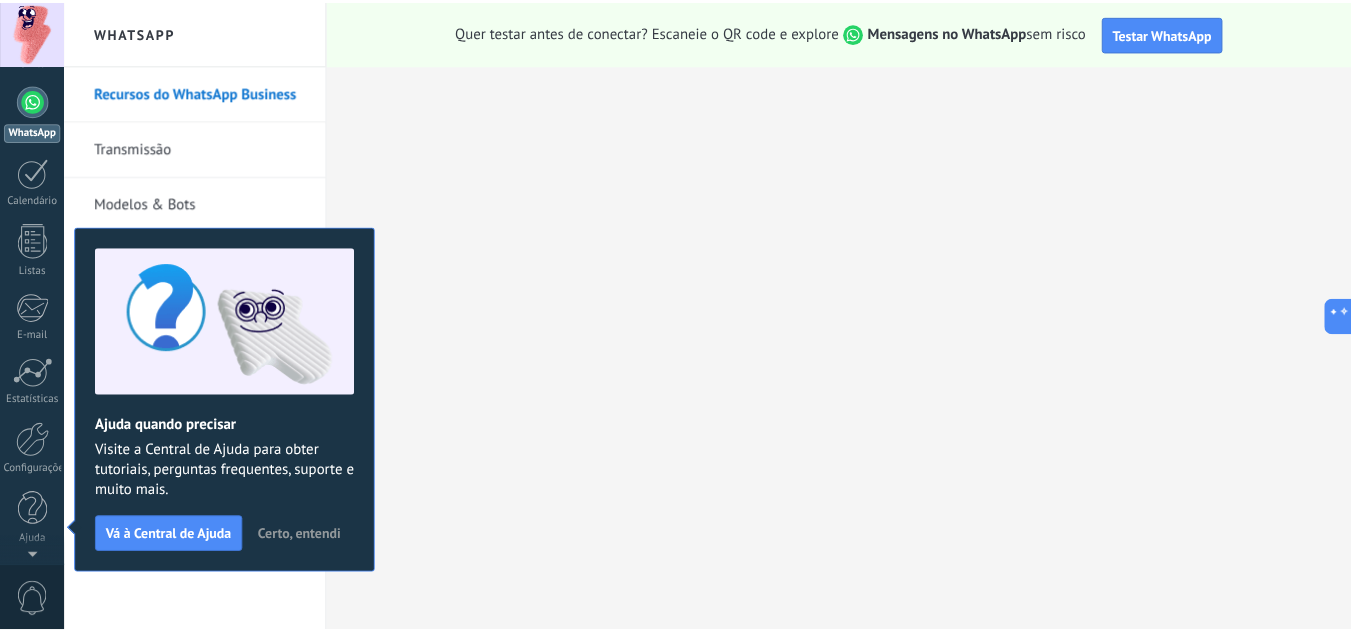 scroll, scrollTop: 0, scrollLeft: 0, axis: both 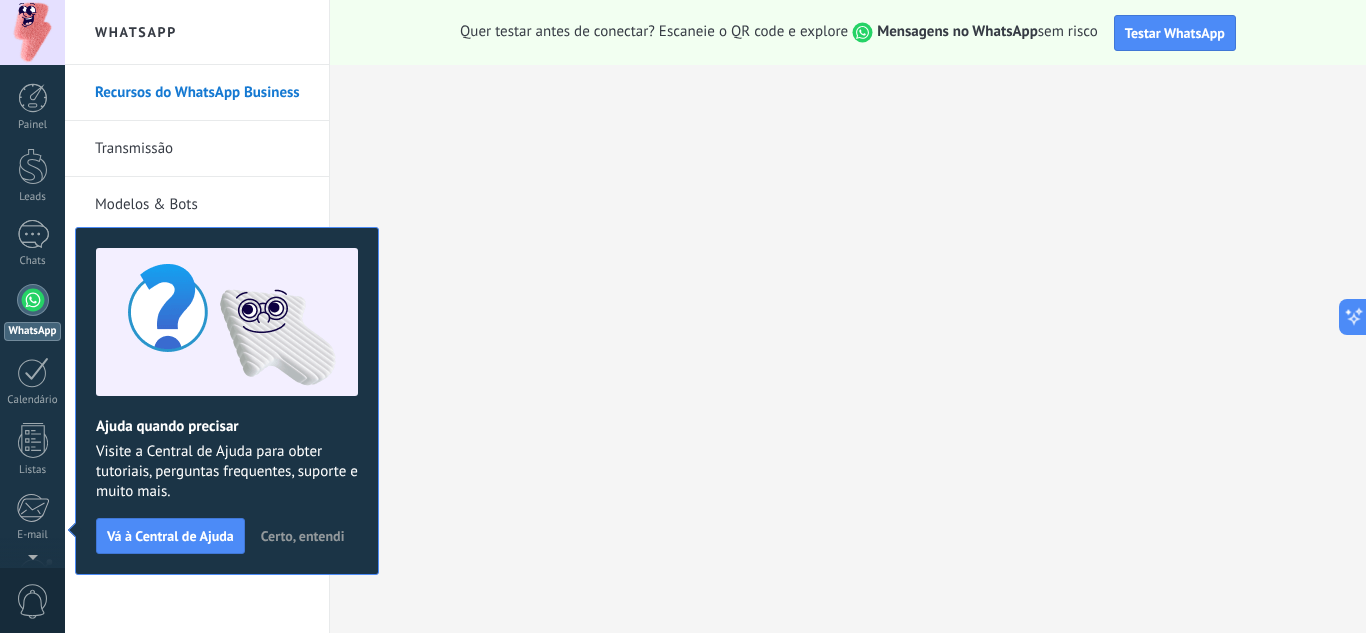 click on "Certo, entendi" at bounding box center [303, 536] 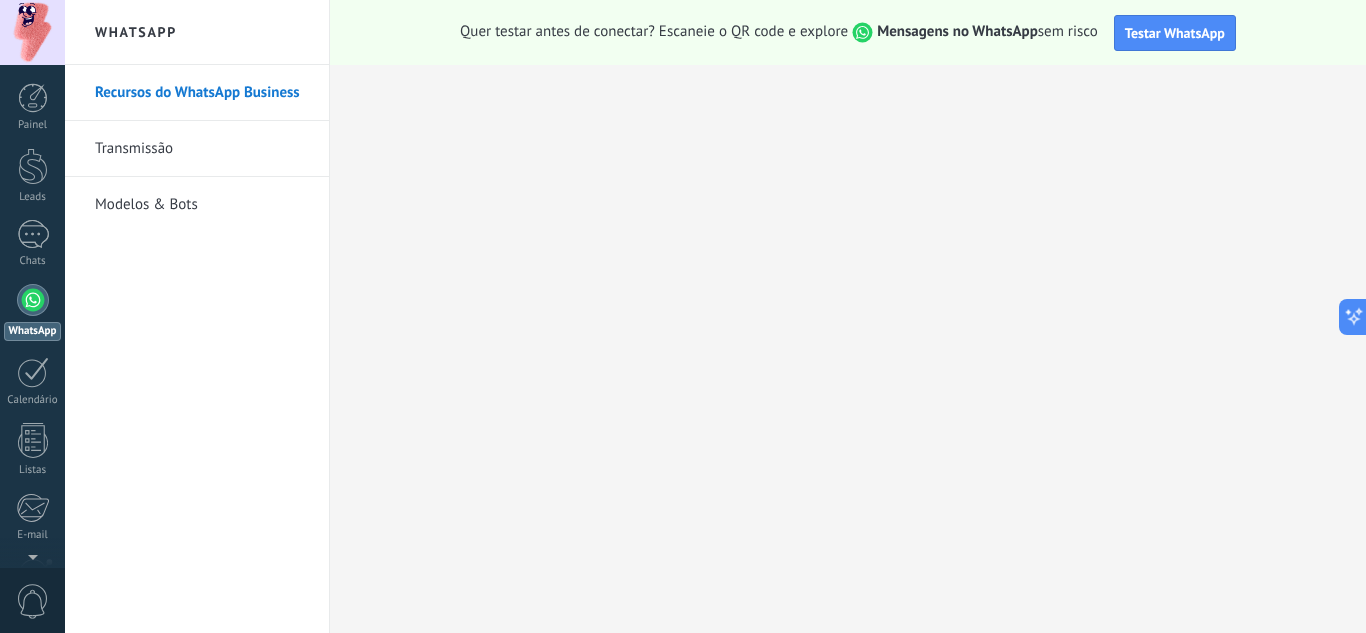click at bounding box center (32, 32) 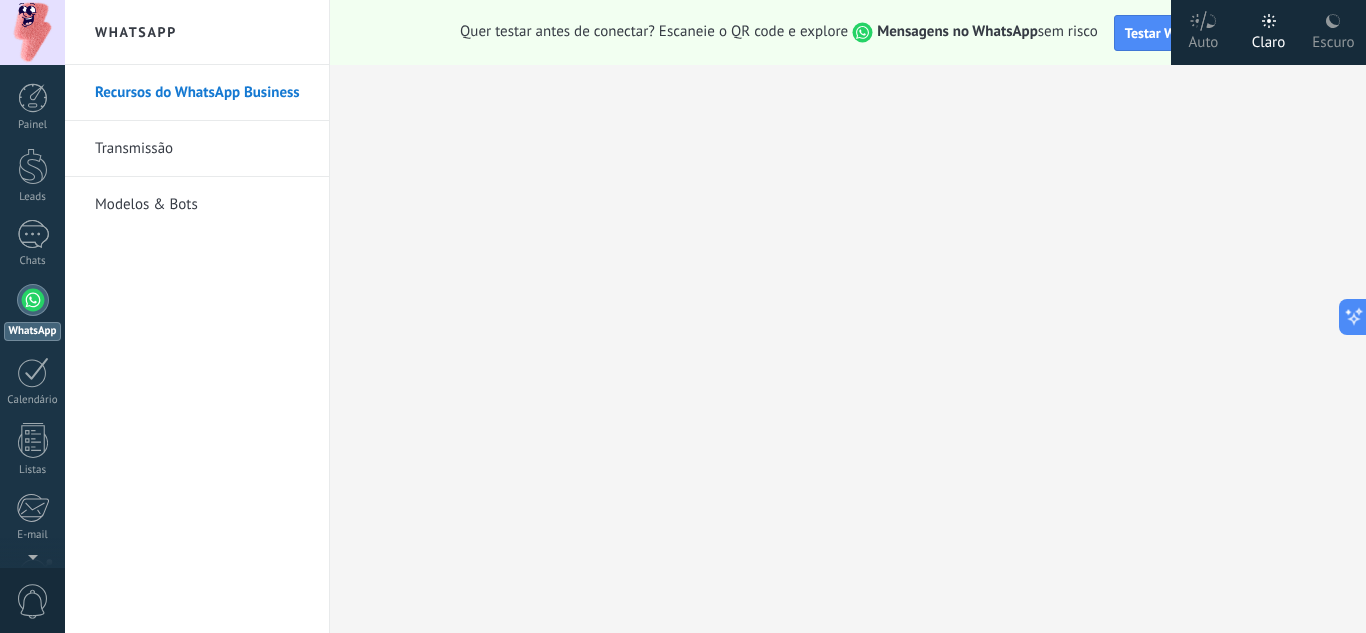 click at bounding box center [32, 32] 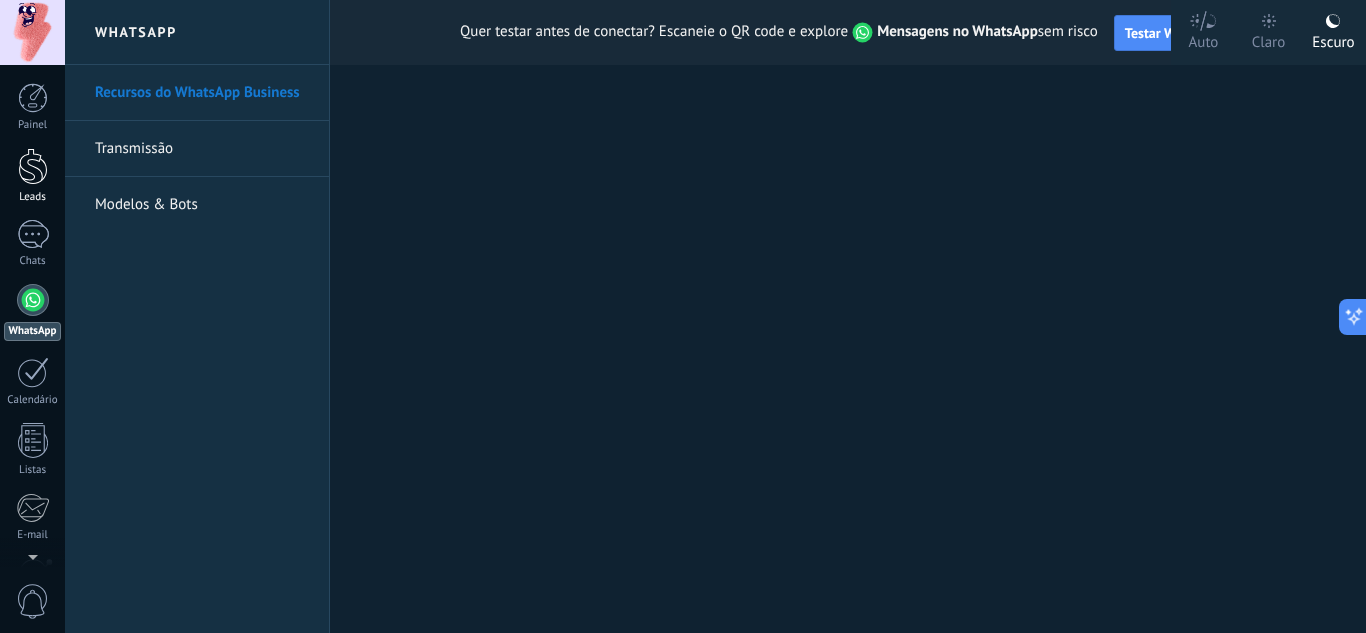 click at bounding box center (33, 166) 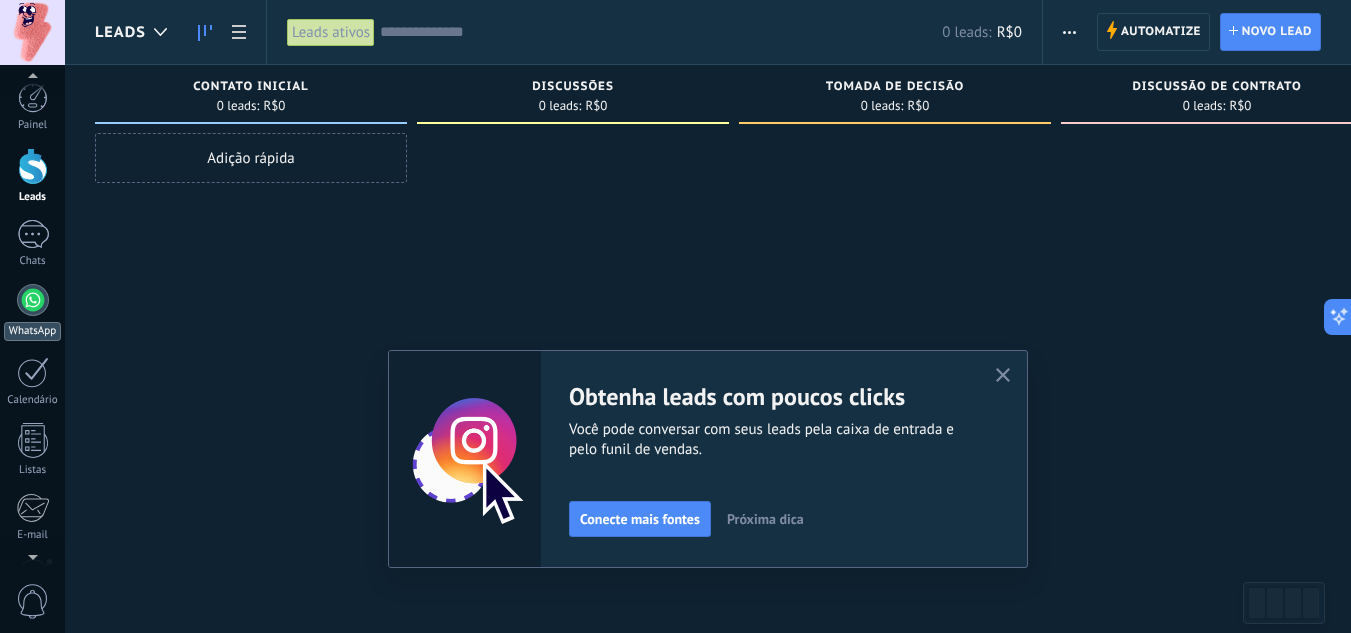 scroll, scrollTop: 173, scrollLeft: 0, axis: vertical 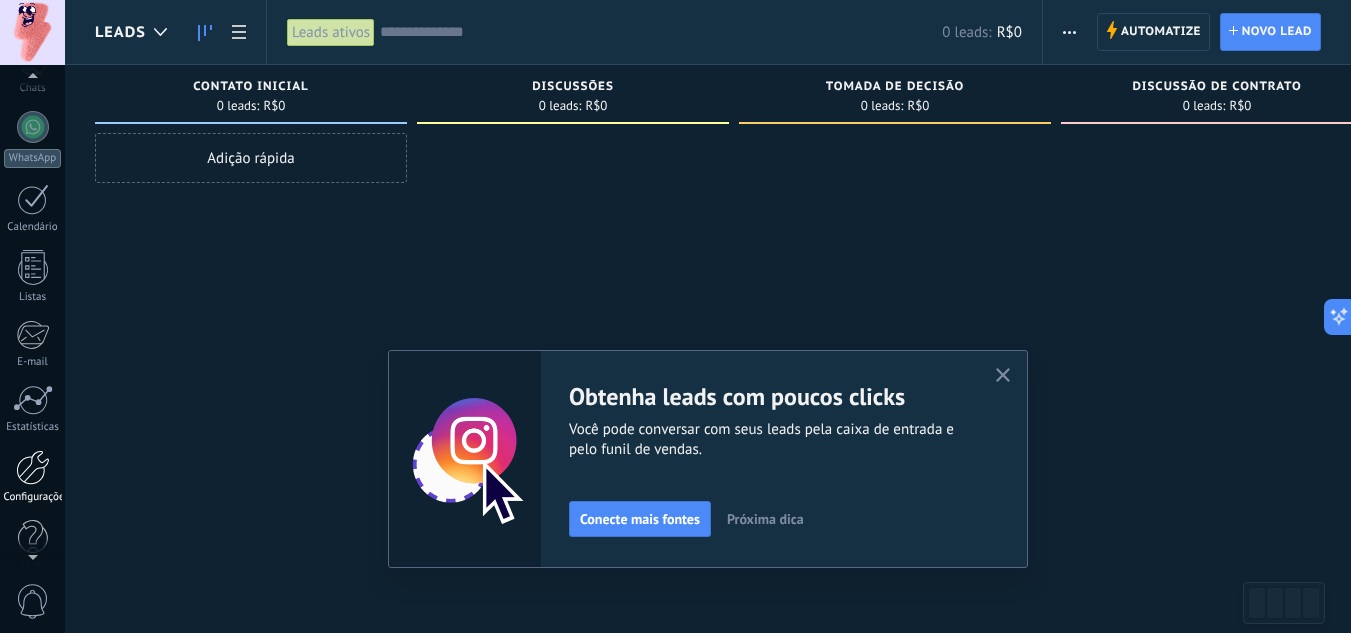 click at bounding box center (33, 467) 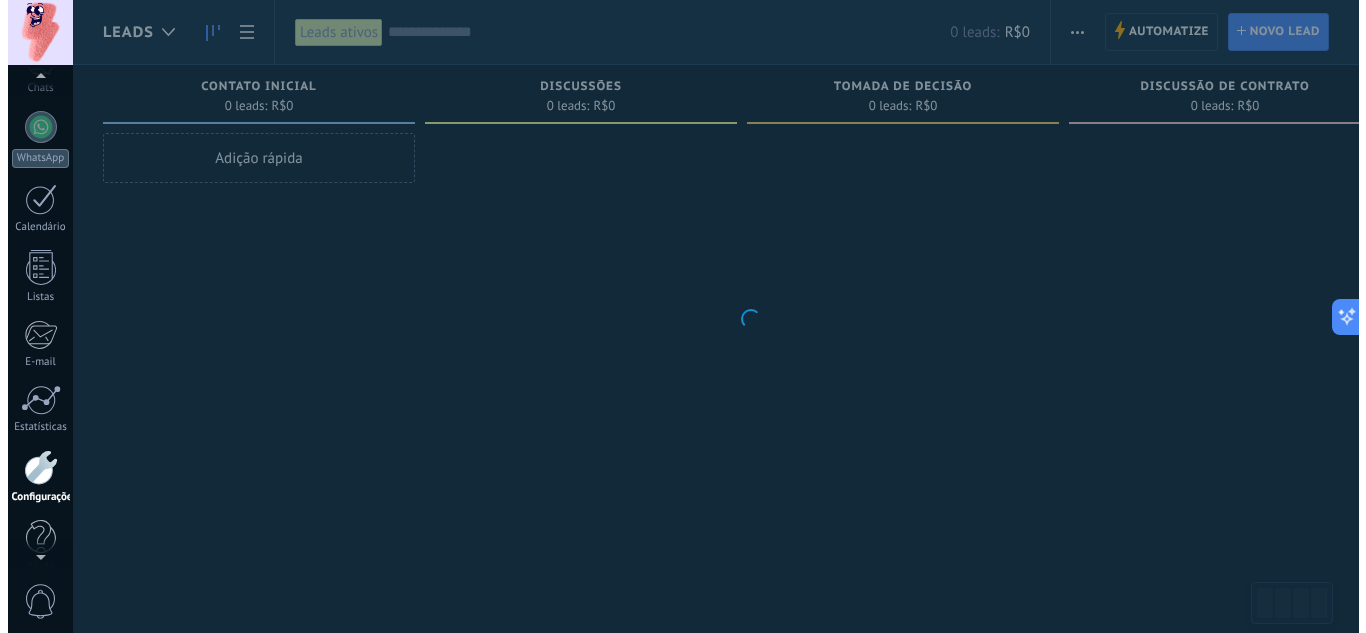scroll, scrollTop: 199, scrollLeft: 0, axis: vertical 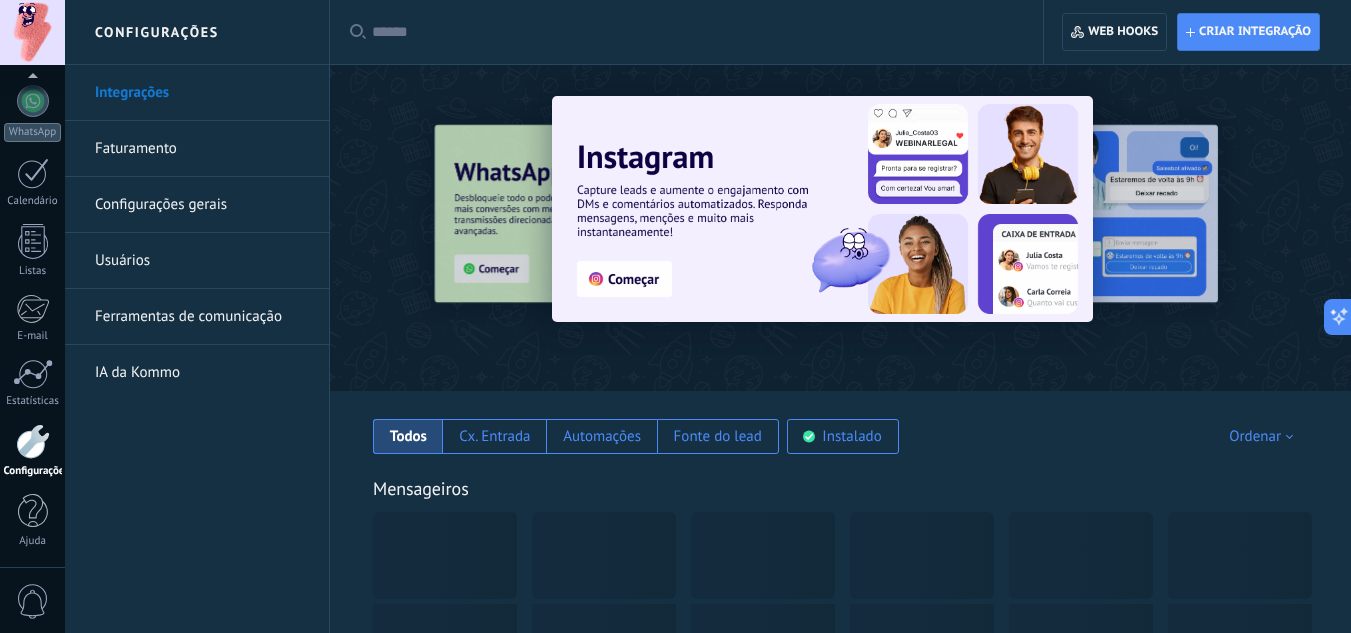click on "Usuários" at bounding box center (202, 261) 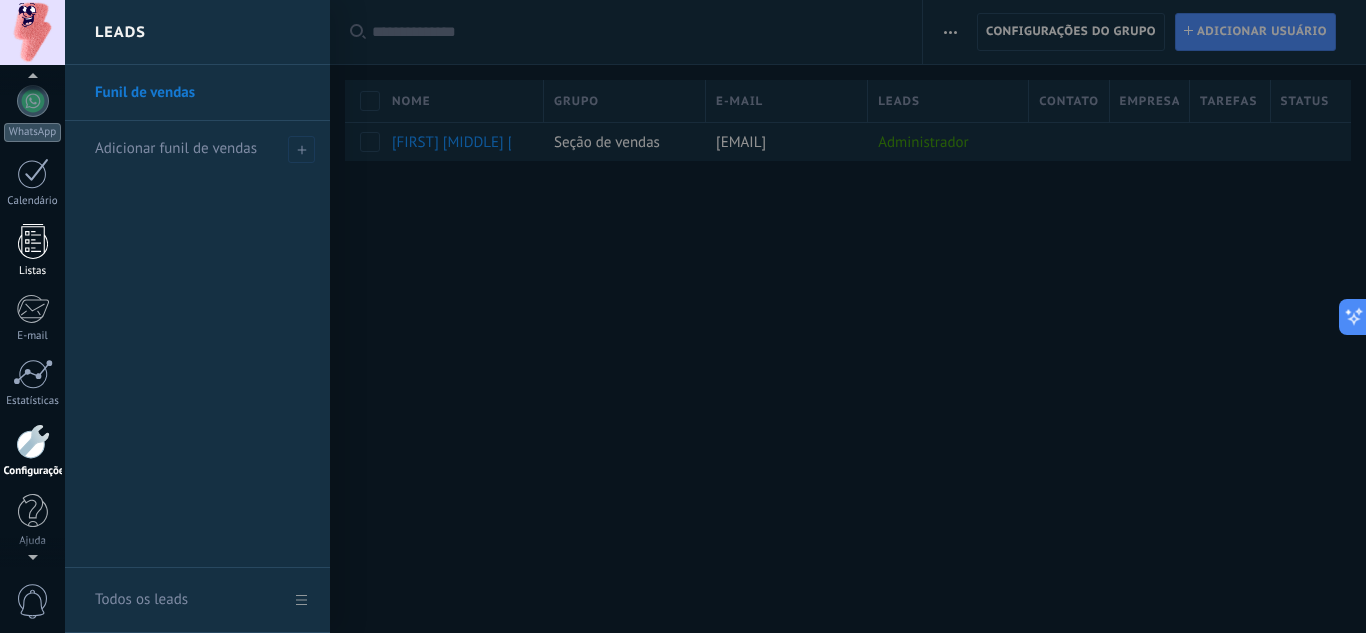 scroll, scrollTop: 0, scrollLeft: 0, axis: both 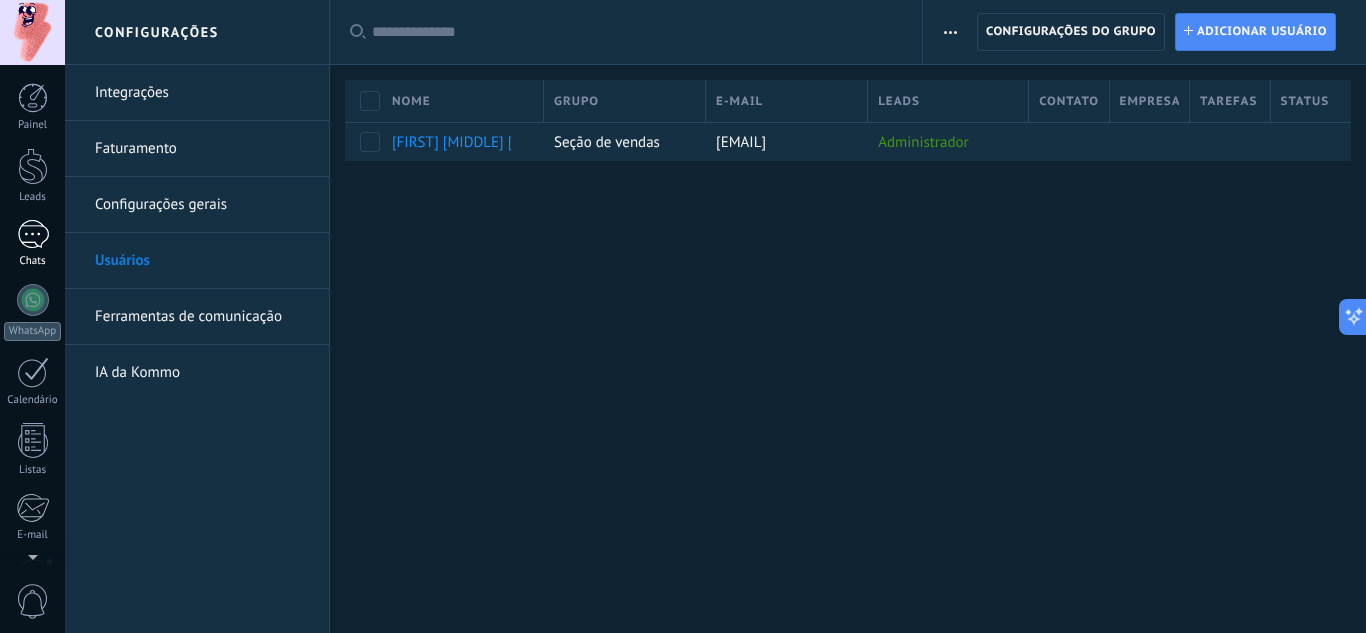 click at bounding box center (33, 234) 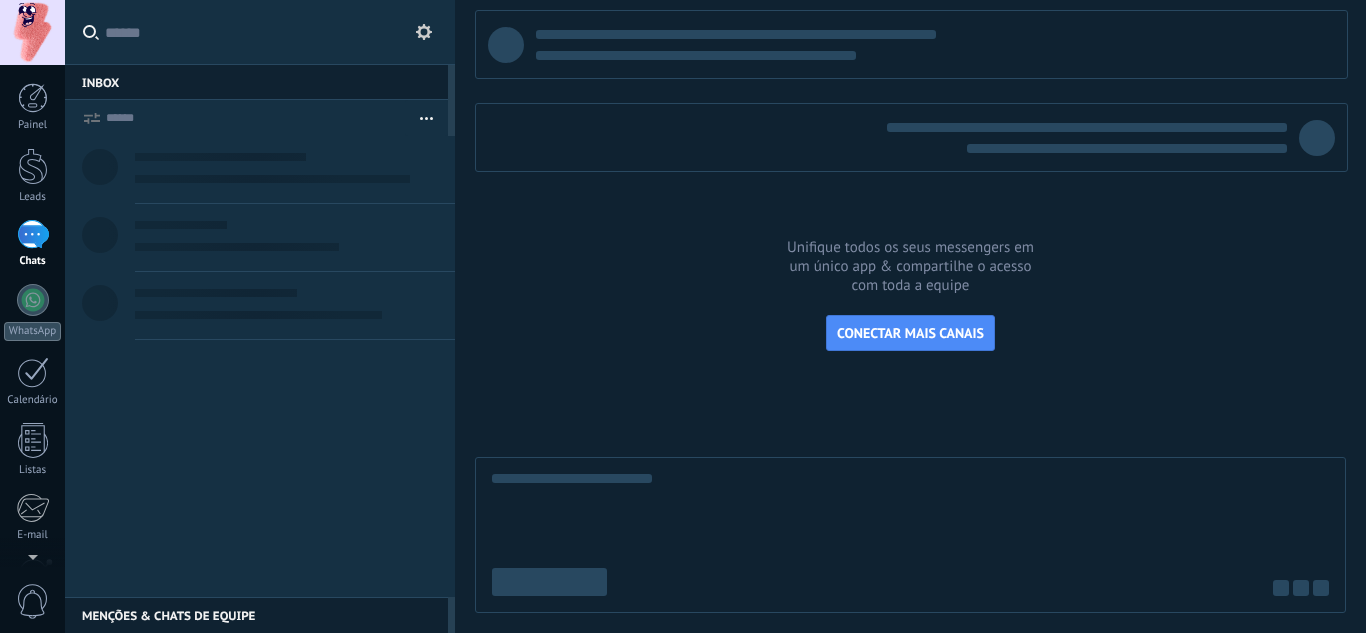 scroll, scrollTop: 0, scrollLeft: 0, axis: both 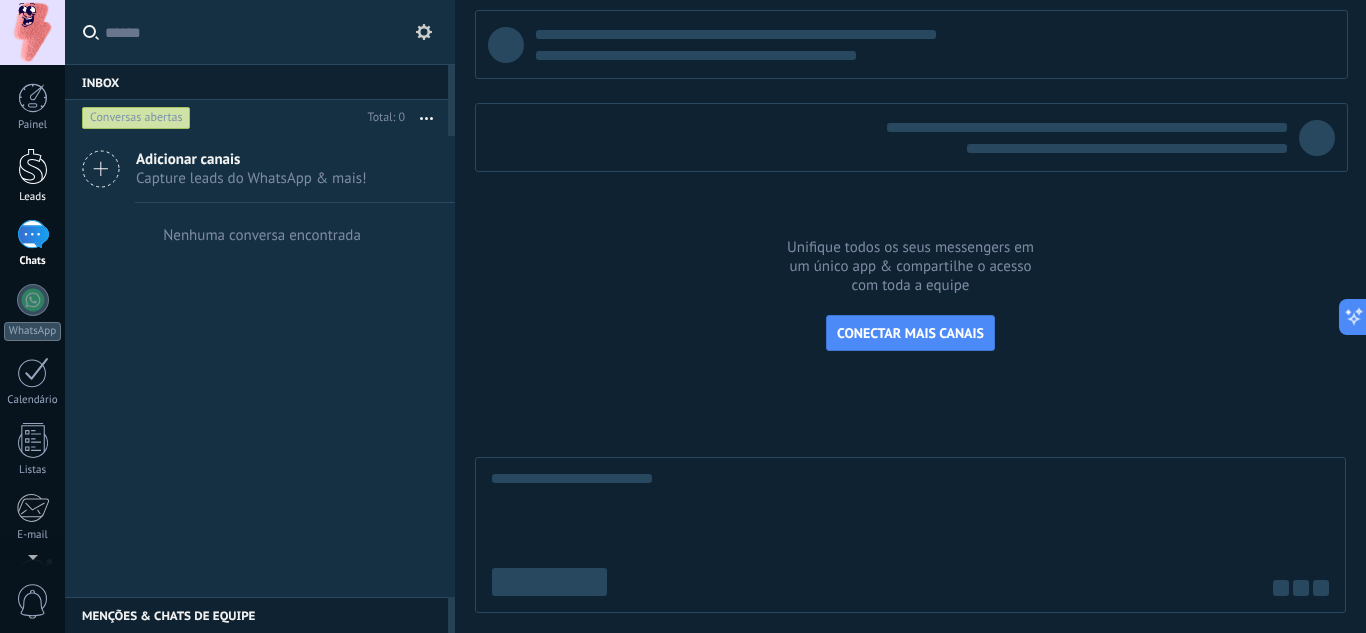 click on "Leads" at bounding box center [32, 176] 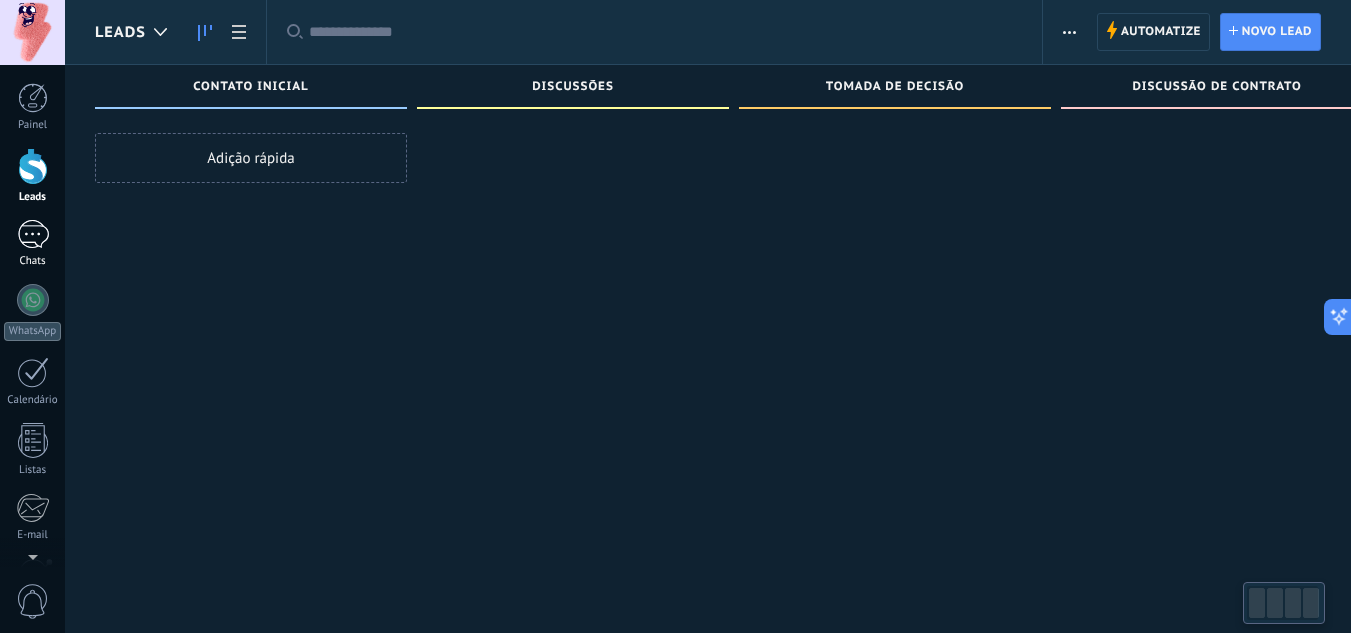 click at bounding box center (33, 234) 